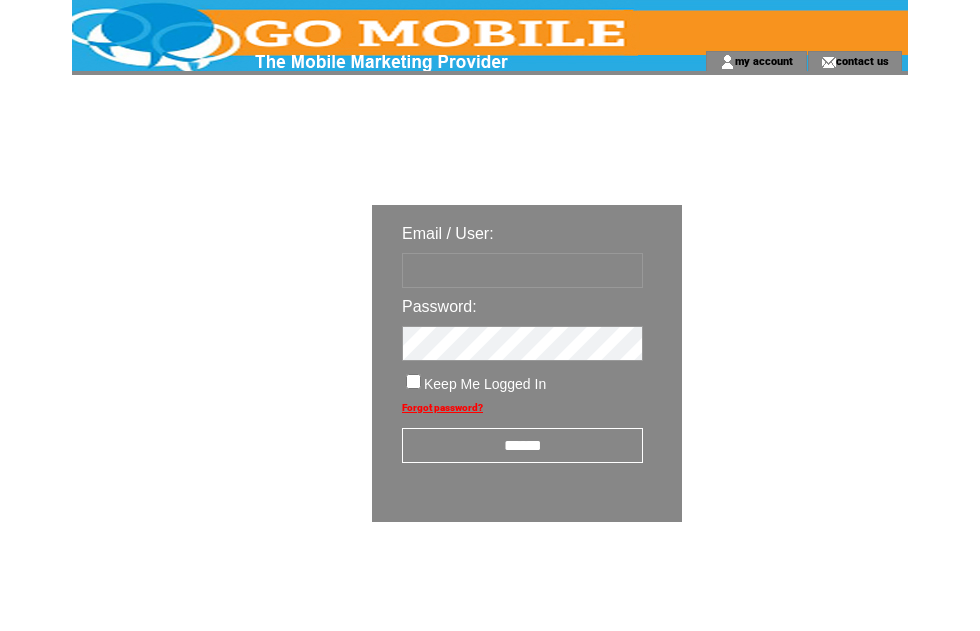 scroll, scrollTop: 0, scrollLeft: 0, axis: both 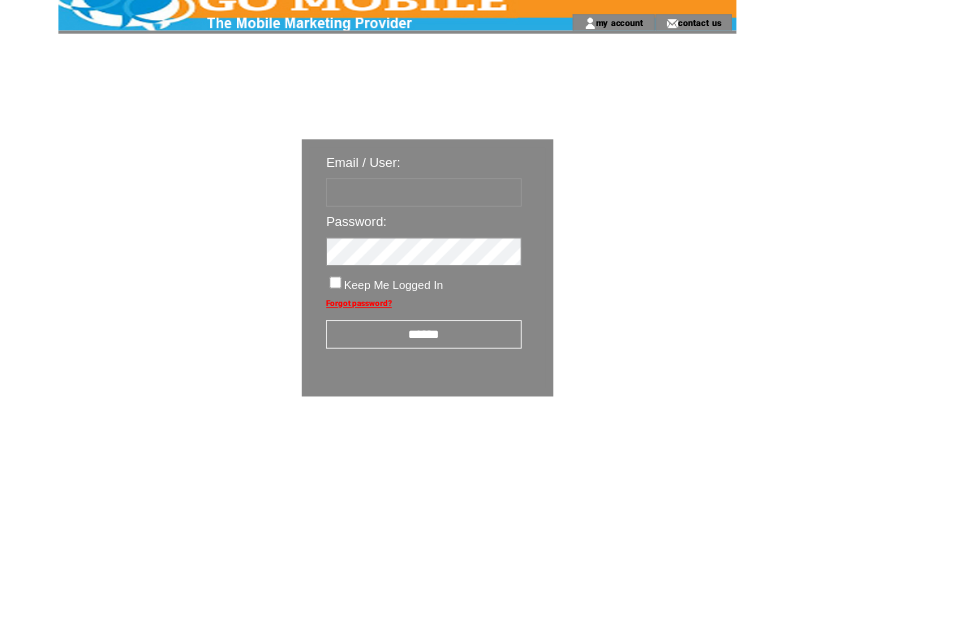type on "********" 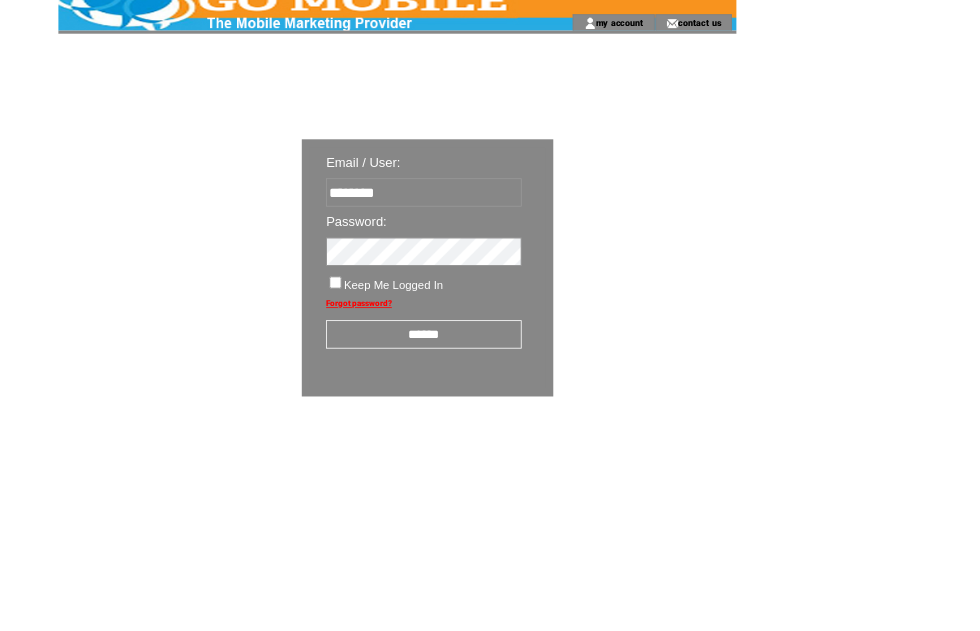 scroll, scrollTop: 34, scrollLeft: 0, axis: vertical 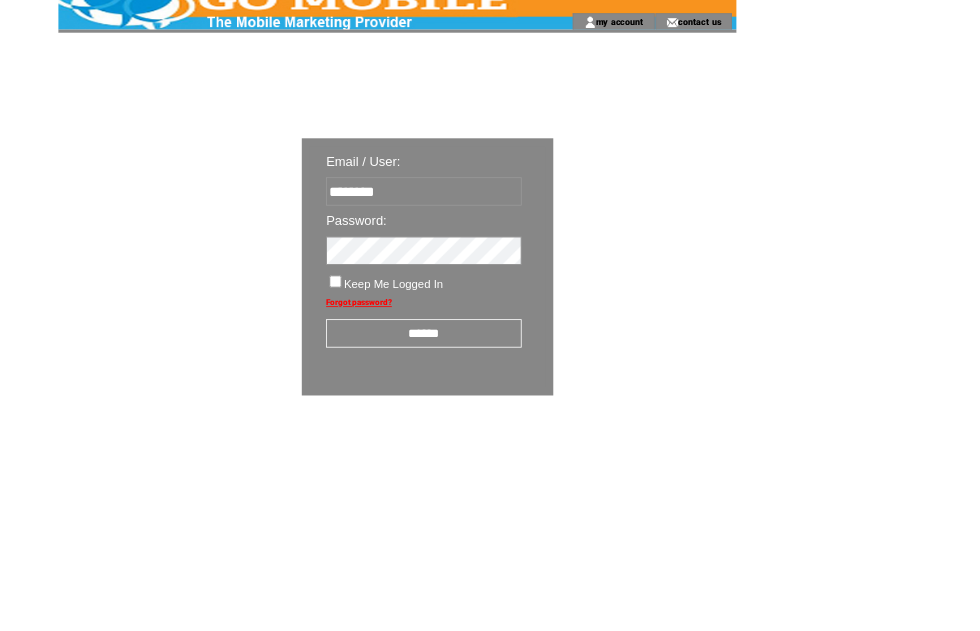 click on "******" at bounding box center [522, 411] 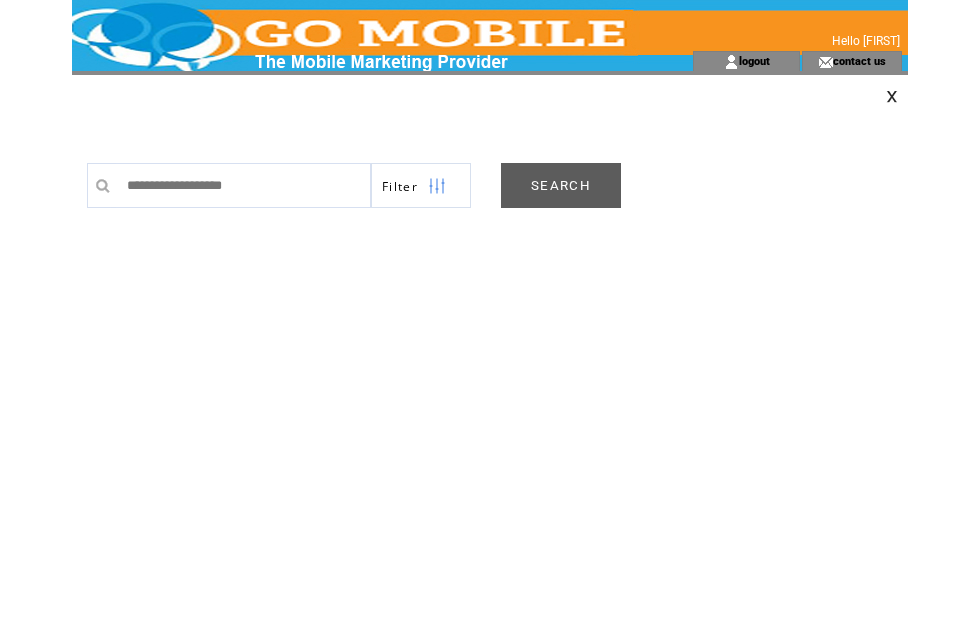 scroll, scrollTop: 0, scrollLeft: 0, axis: both 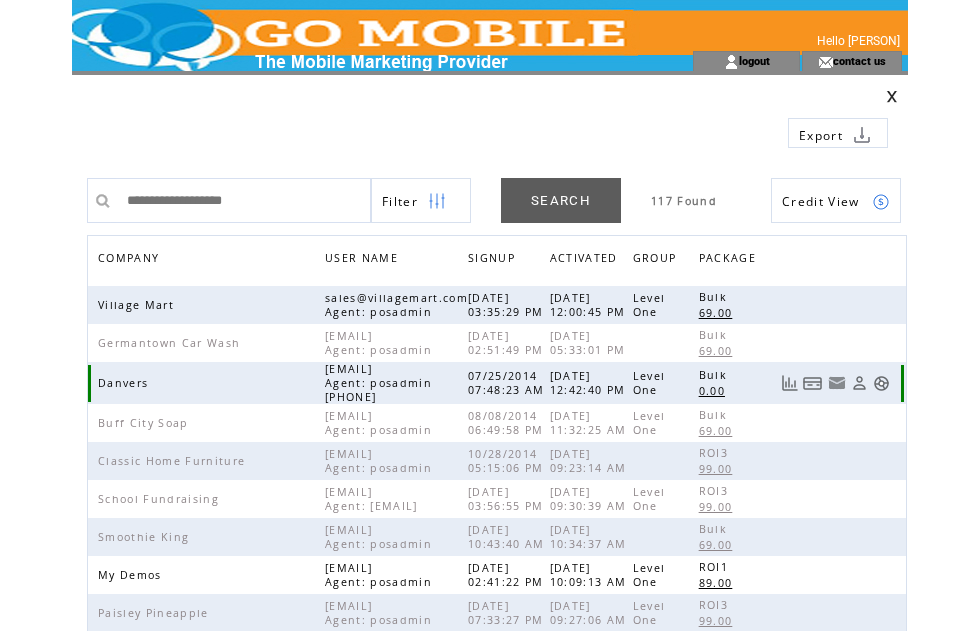 click at bounding box center (881, 383) 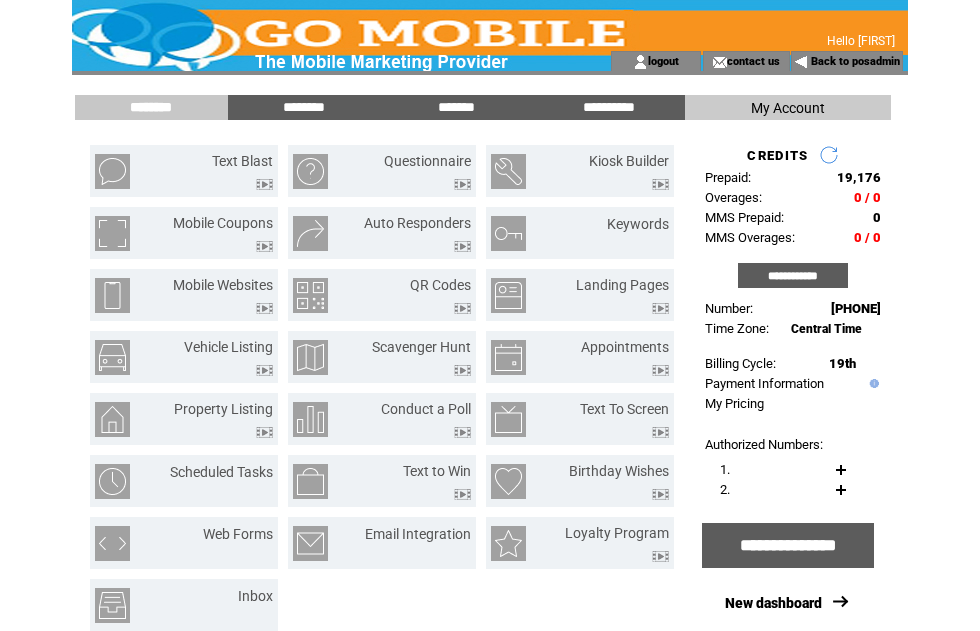 scroll, scrollTop: 0, scrollLeft: 0, axis: both 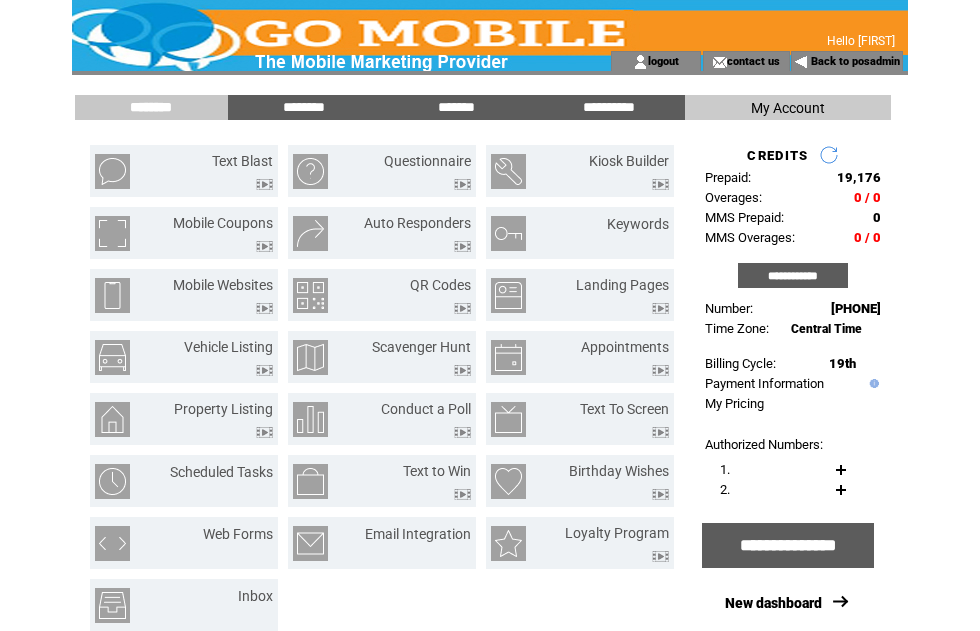 click on "Scheduled Tasks" at bounding box center [221, 472] 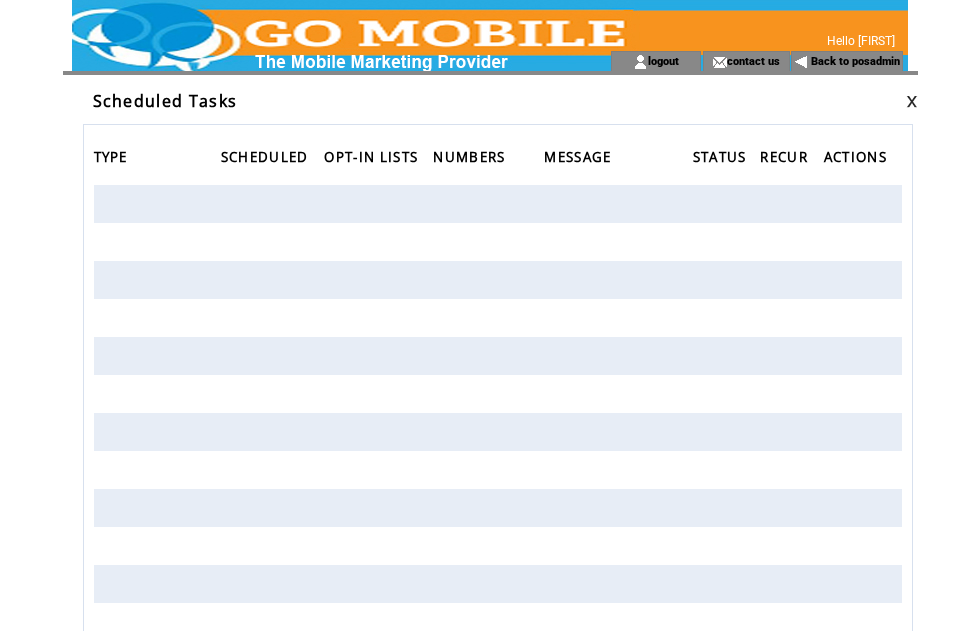 scroll, scrollTop: 0, scrollLeft: 0, axis: both 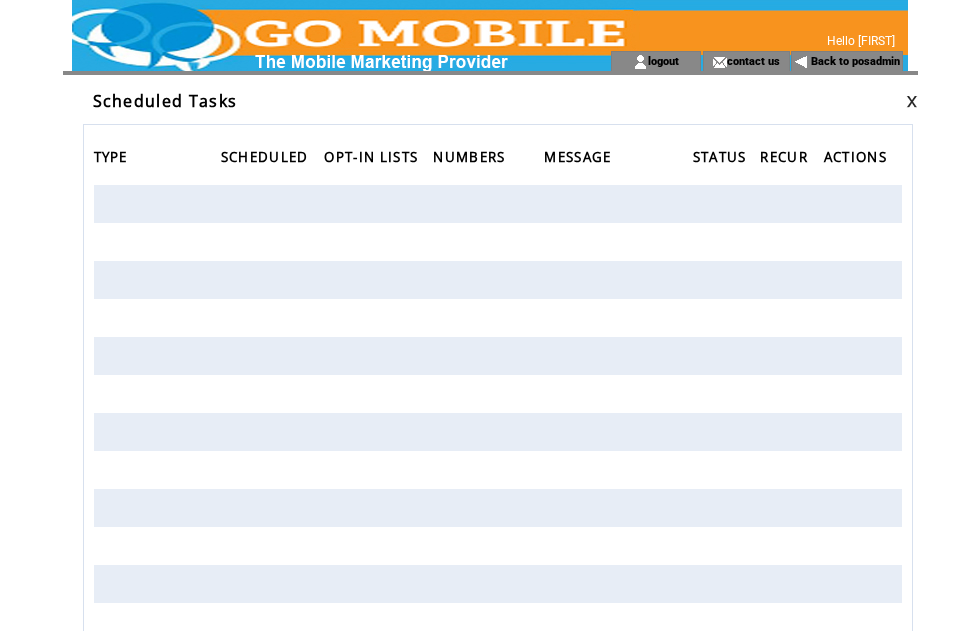 click at bounding box center (912, 101) 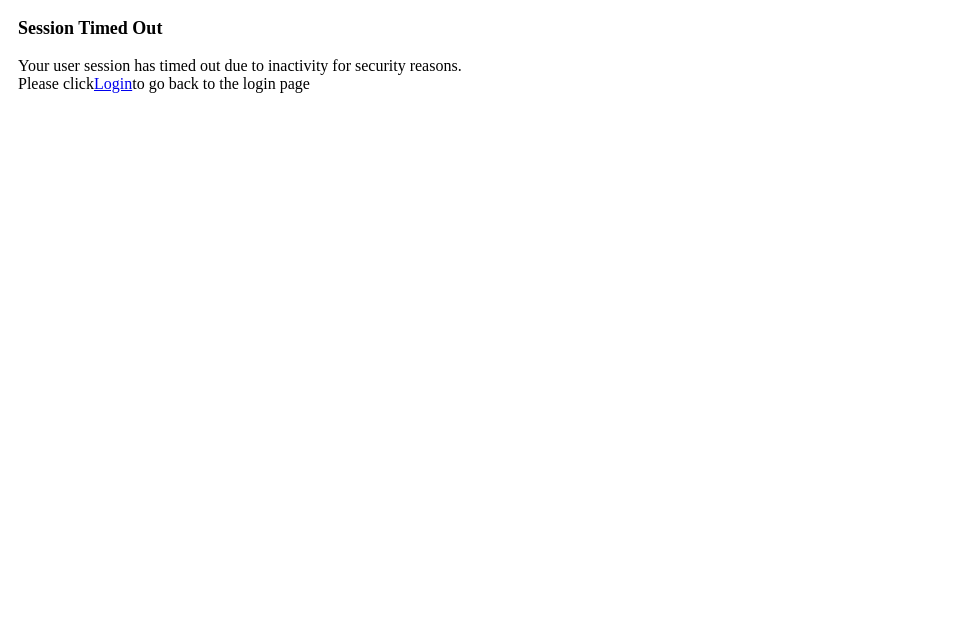 scroll, scrollTop: 0, scrollLeft: 0, axis: both 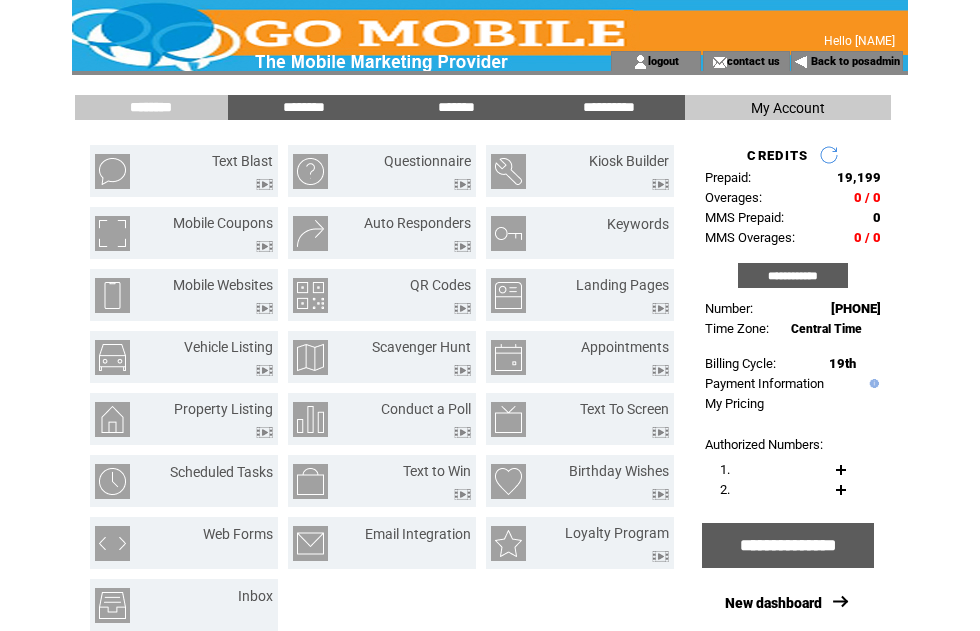 click on "Back to posadmin" at bounding box center [855, 61] 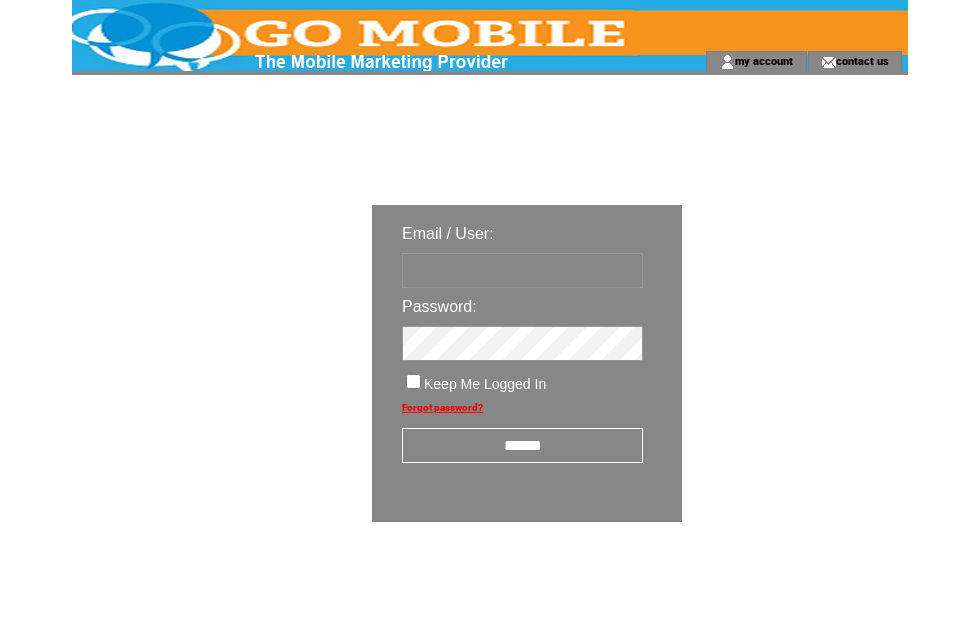 scroll, scrollTop: 0, scrollLeft: 0, axis: both 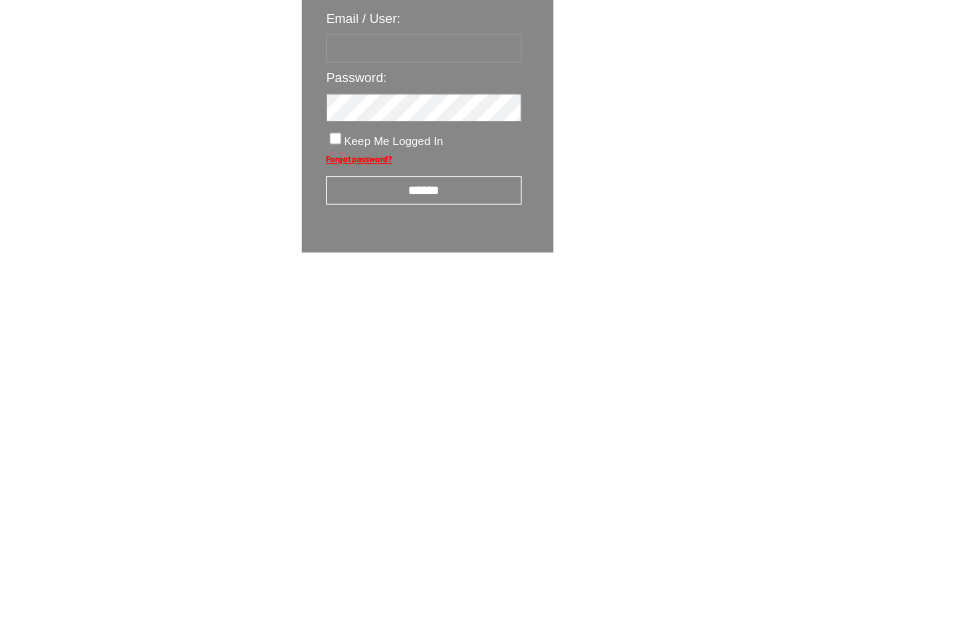 type on "********" 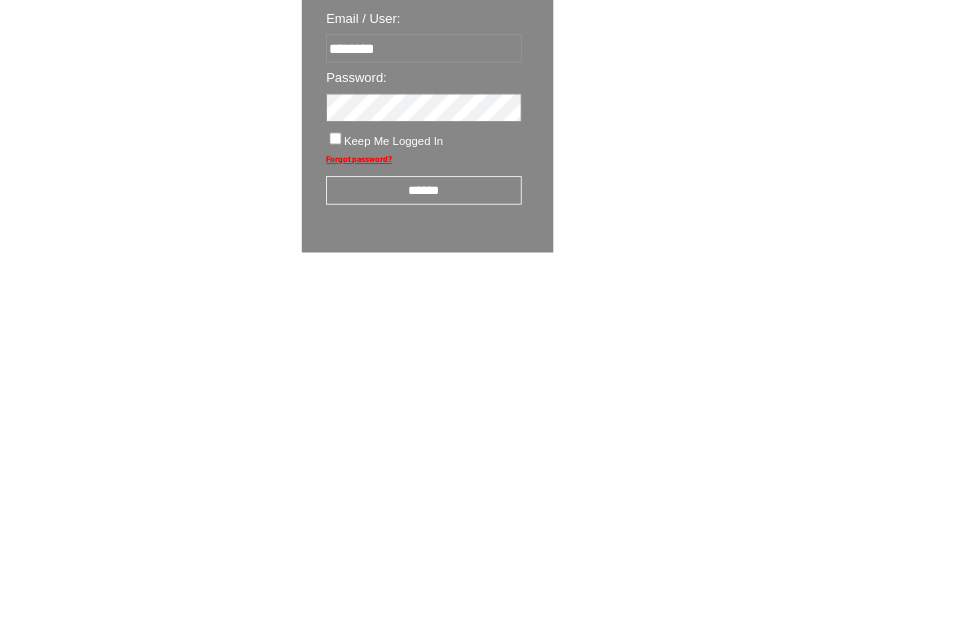scroll, scrollTop: 34, scrollLeft: 0, axis: vertical 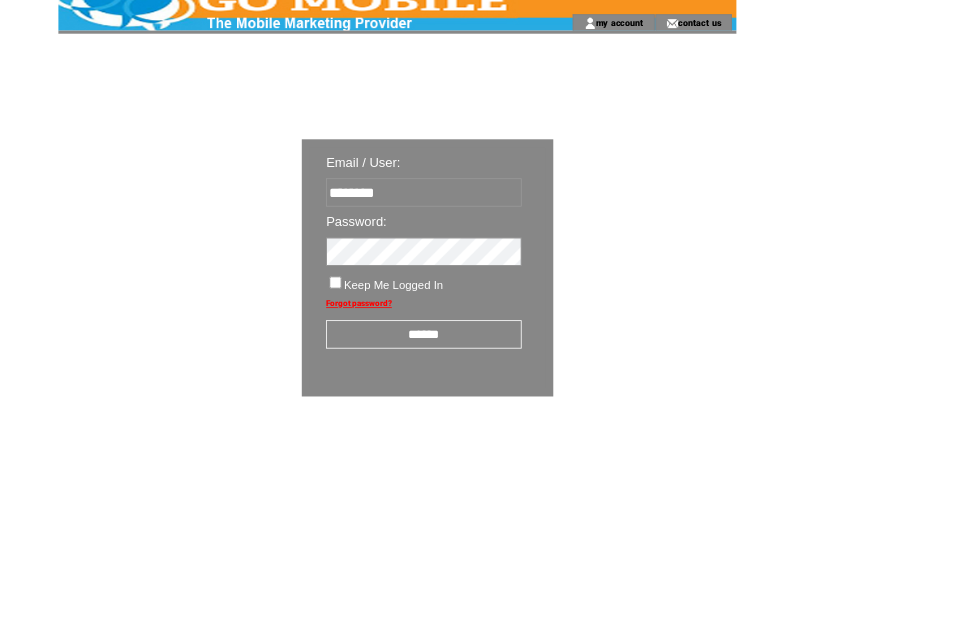 click on "******" at bounding box center [522, 411] 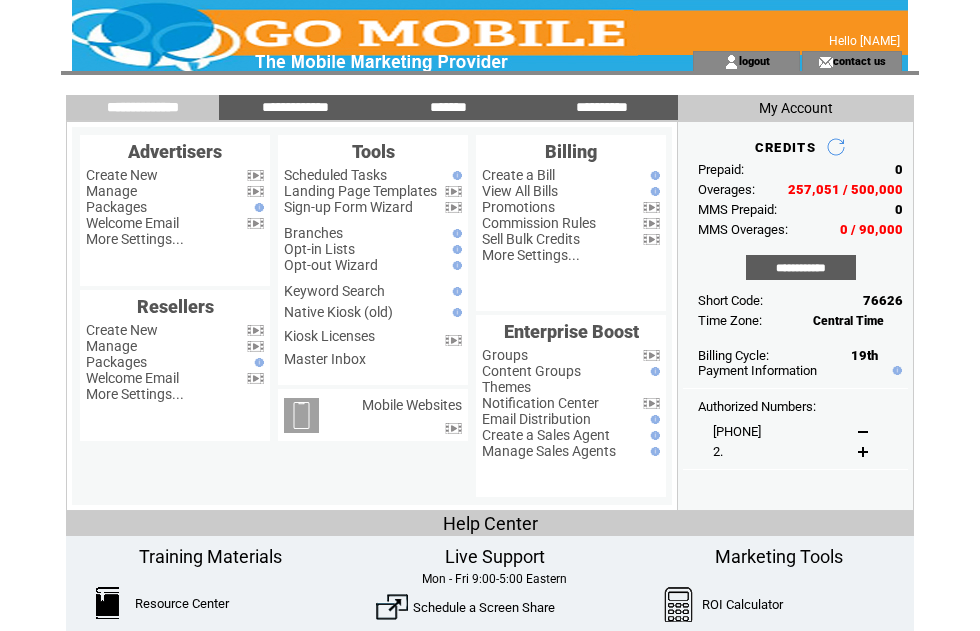 scroll, scrollTop: 0, scrollLeft: 0, axis: both 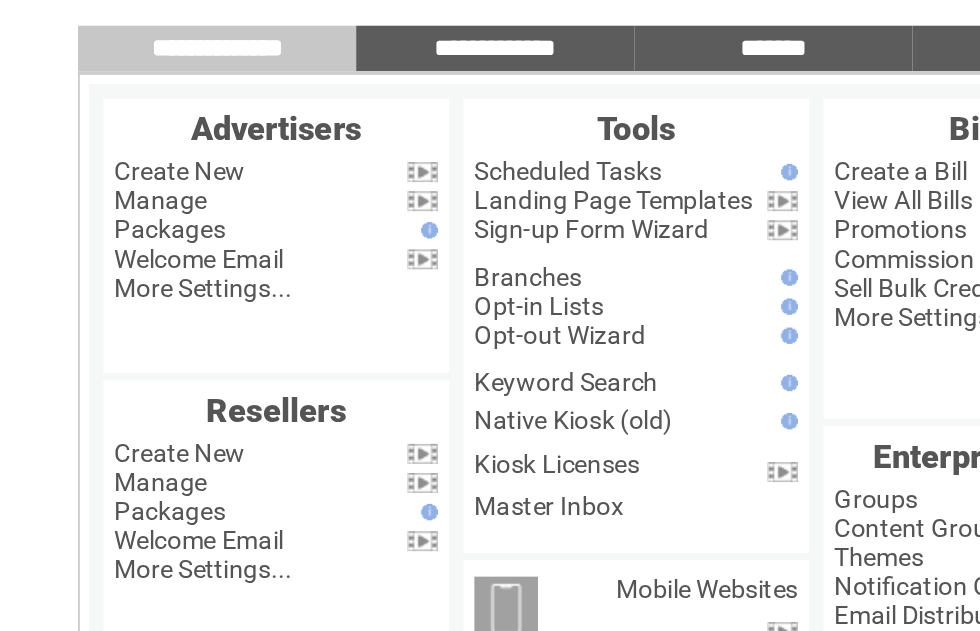 click on "Manage" at bounding box center (111, 191) 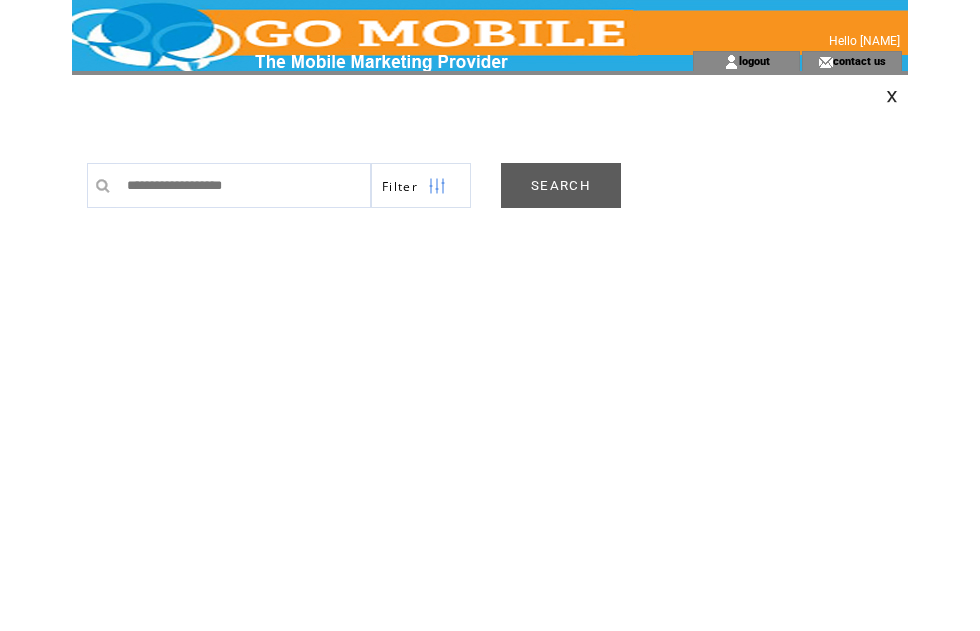 scroll, scrollTop: 0, scrollLeft: 0, axis: both 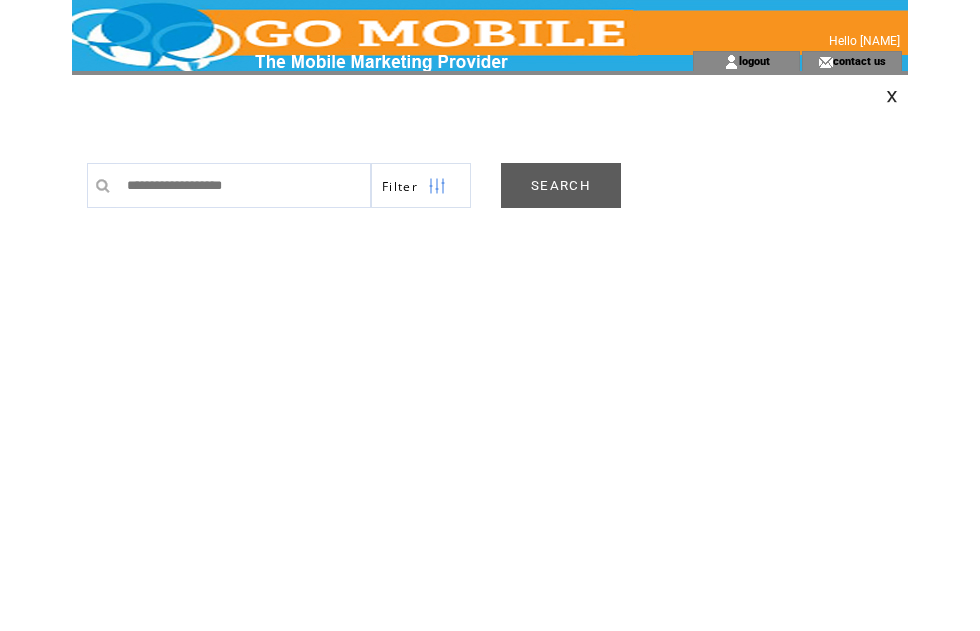 click on "SEARCH" at bounding box center (561, 185) 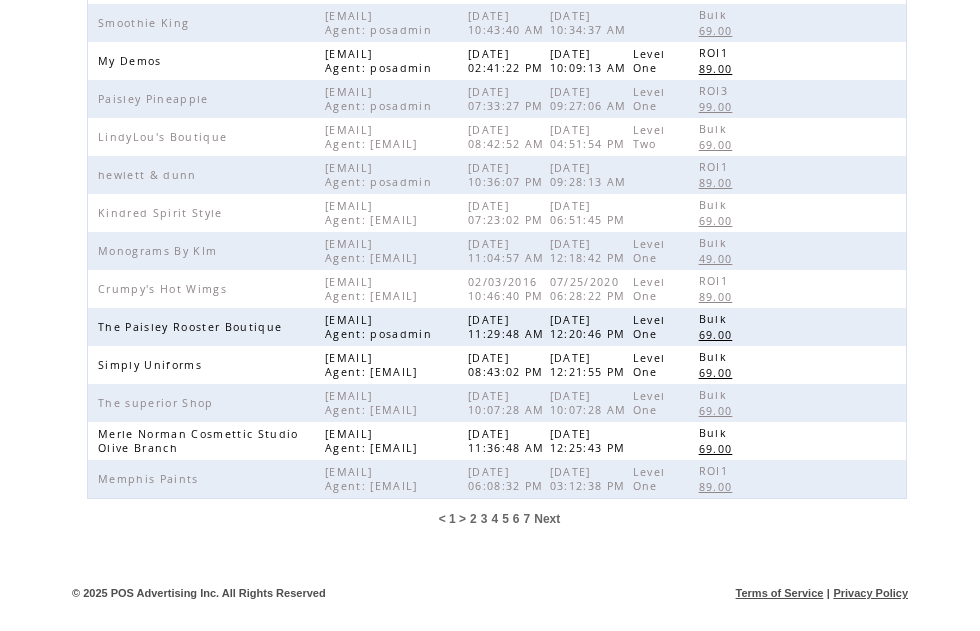 scroll, scrollTop: 580, scrollLeft: 0, axis: vertical 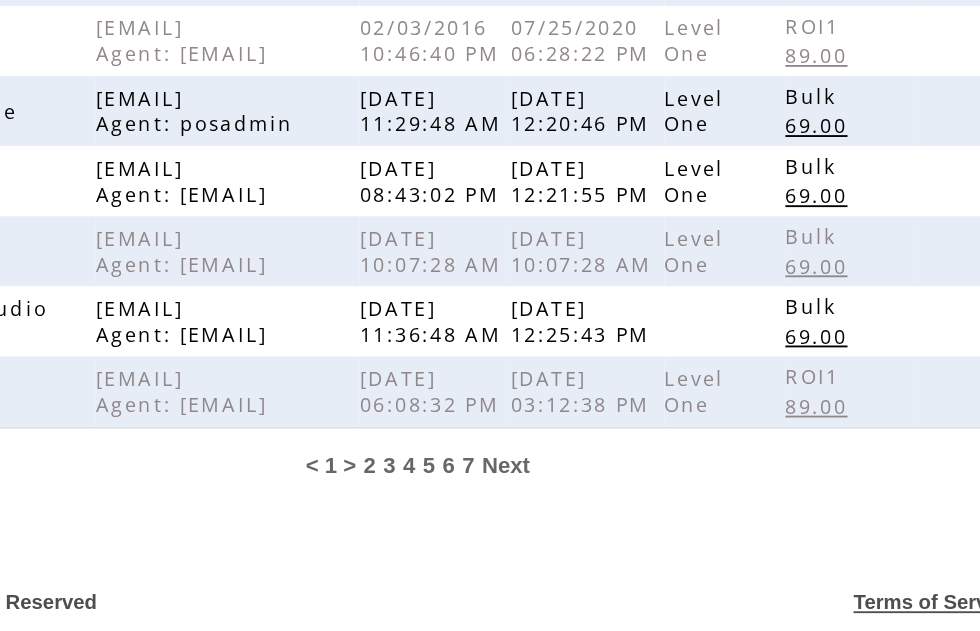 click on "5" at bounding box center [505, 541] 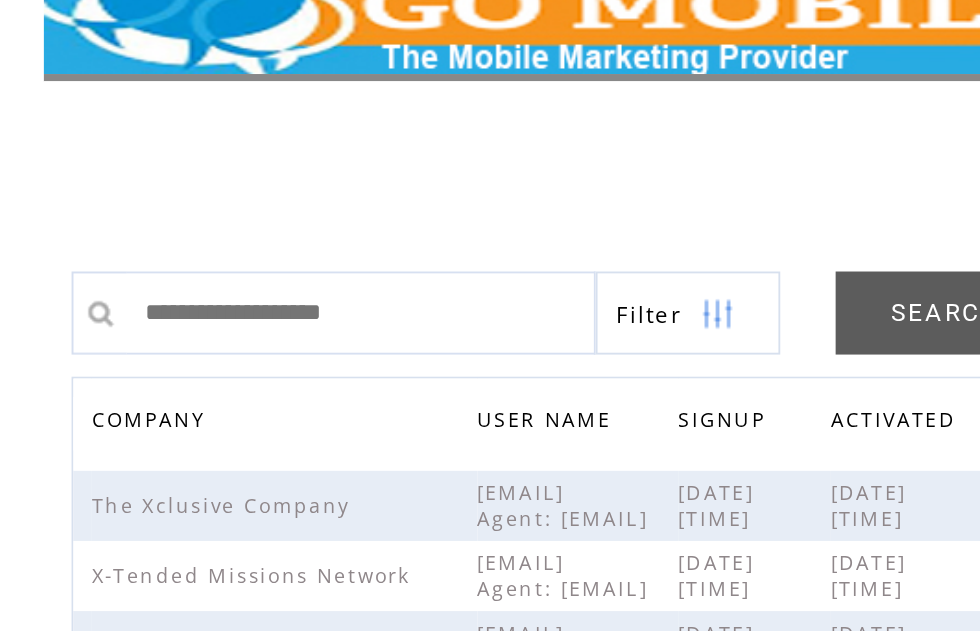 scroll, scrollTop: 0, scrollLeft: 0, axis: both 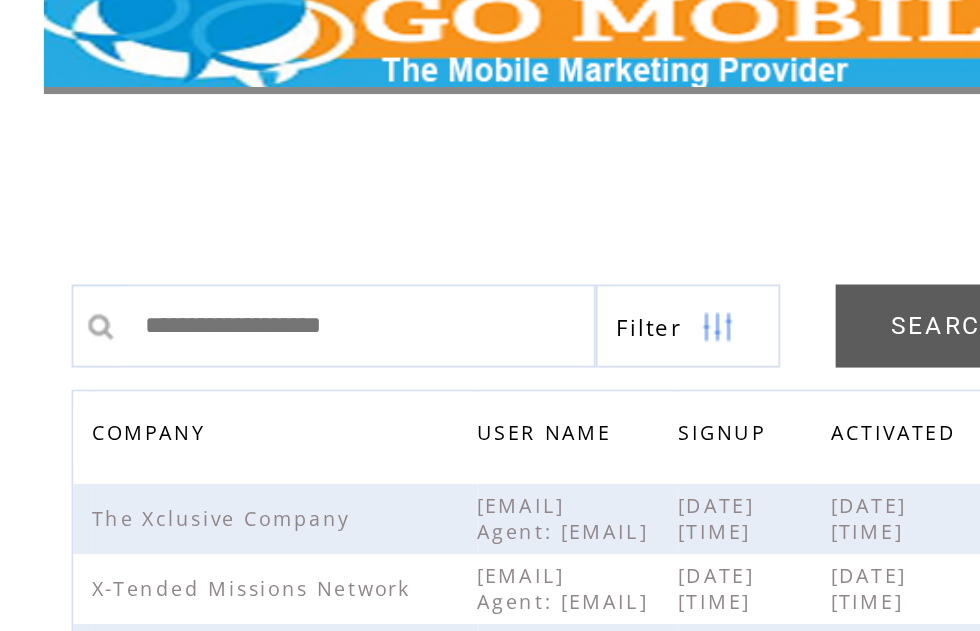 click on "COMPANY" at bounding box center (131, 260) 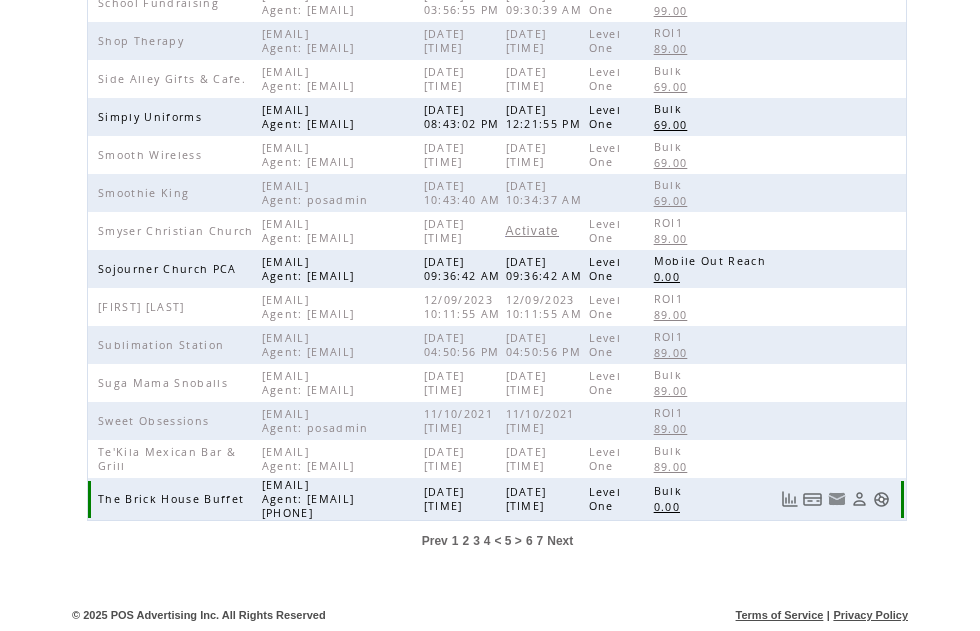 scroll, scrollTop: 578, scrollLeft: 0, axis: vertical 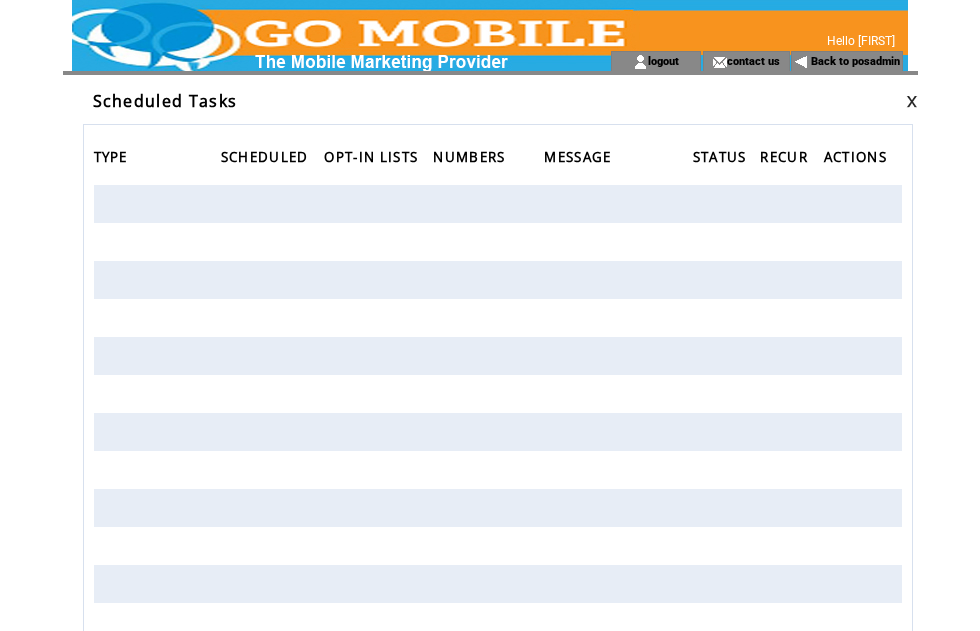 click on "**********" 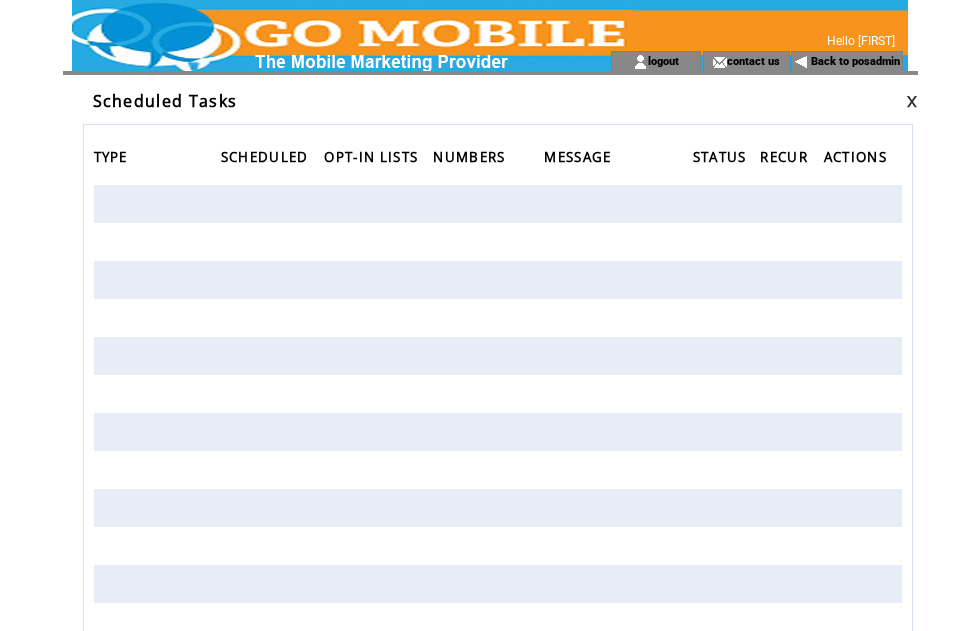 click at bounding box center [912, 101] 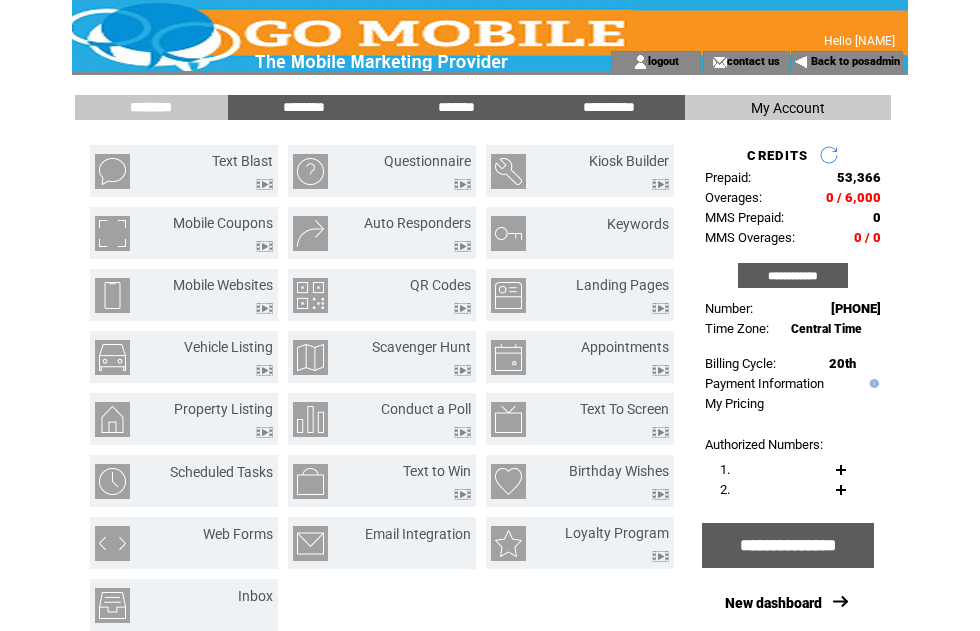 scroll, scrollTop: 0, scrollLeft: 0, axis: both 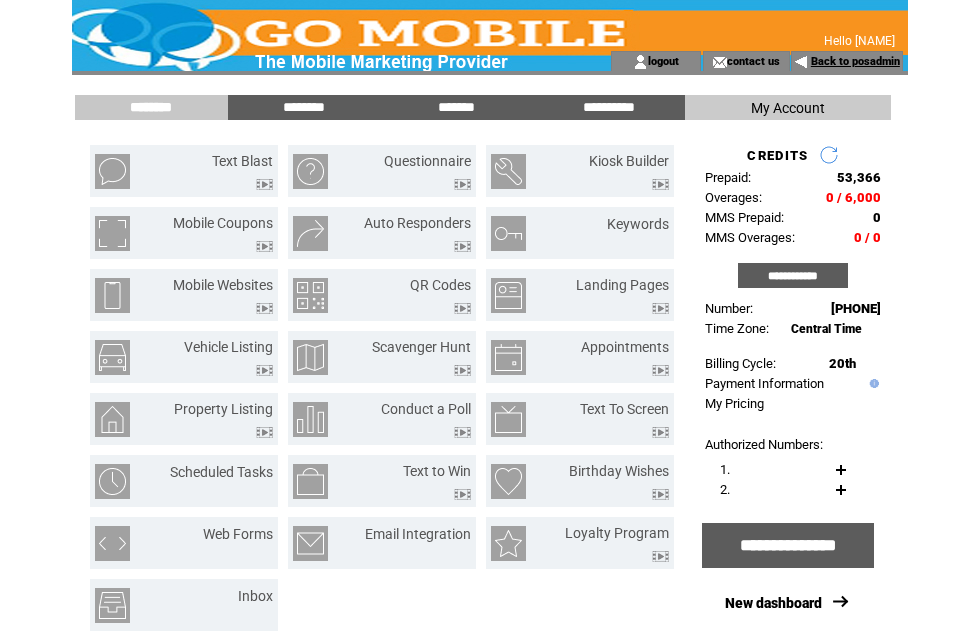 click on "Back to posadmin" at bounding box center (855, 61) 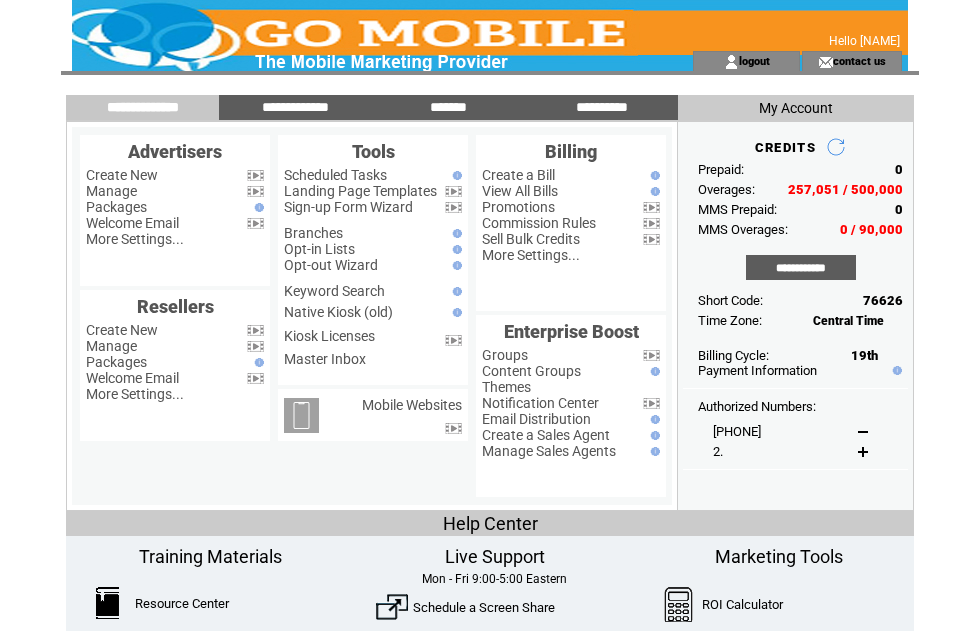 scroll, scrollTop: 0, scrollLeft: 0, axis: both 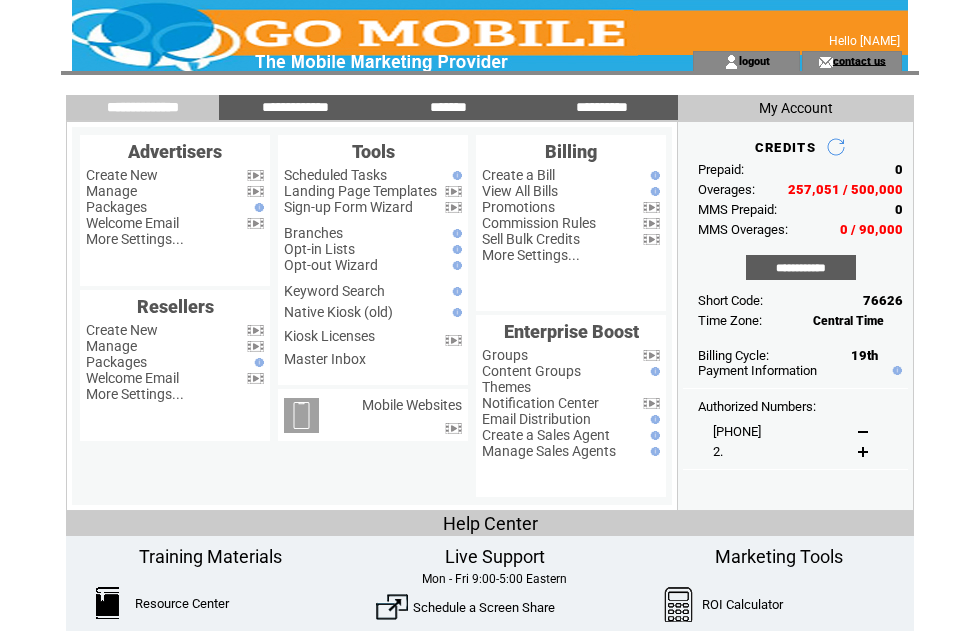 click on "contact us" at bounding box center [859, 60] 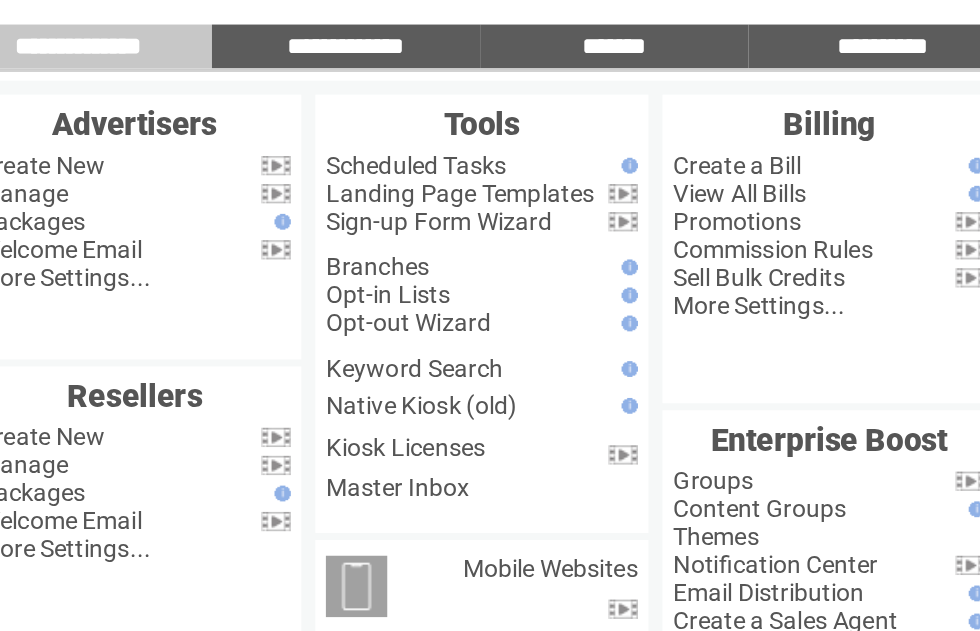 click on "Manage" at bounding box center [111, 191] 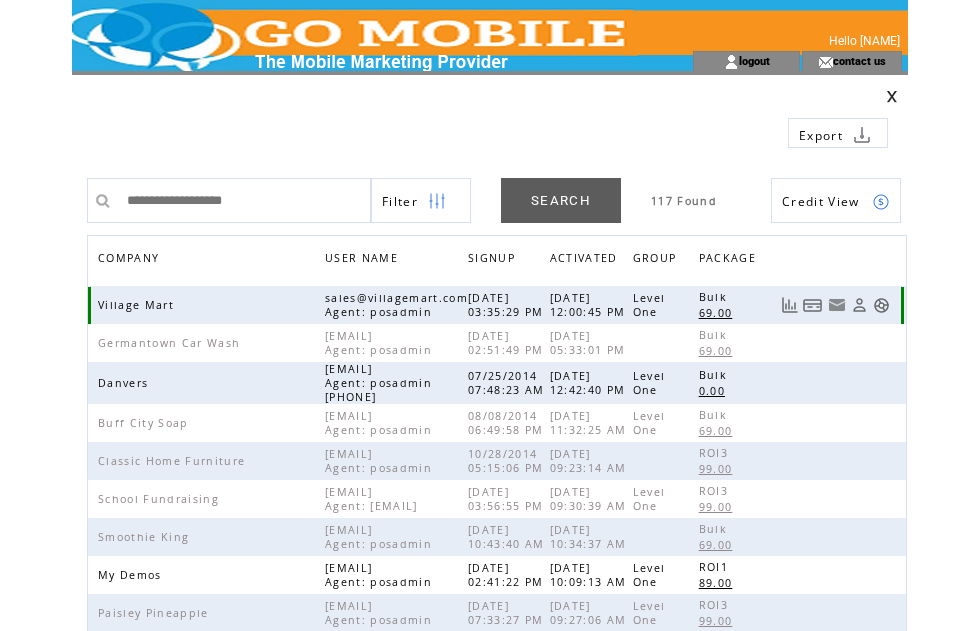 scroll, scrollTop: 0, scrollLeft: 0, axis: both 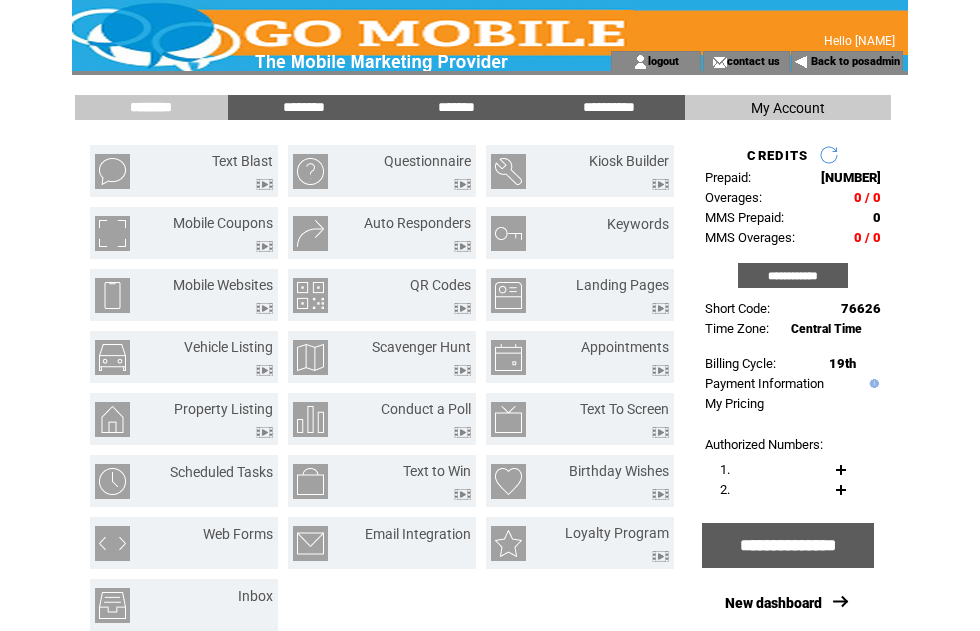 click on "*******" at bounding box center (456, 107) 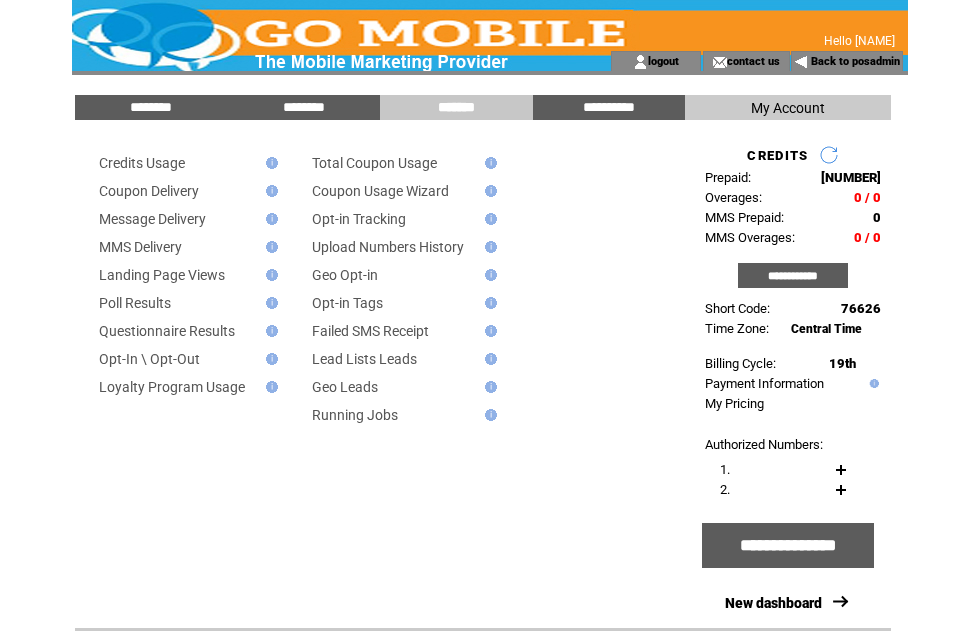 click on "********" at bounding box center [304, 107] 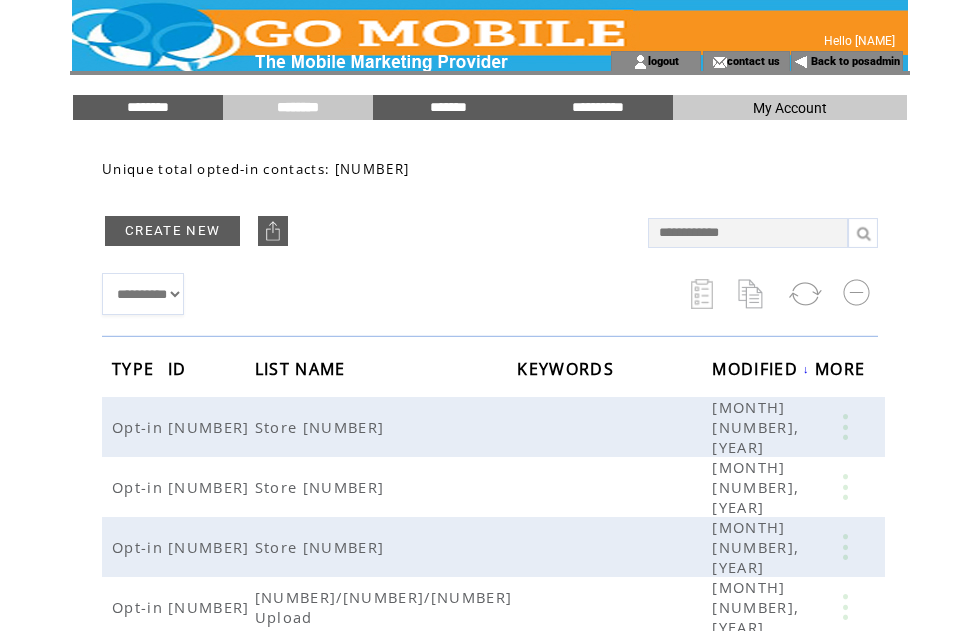 click on "********" at bounding box center (148, 107) 